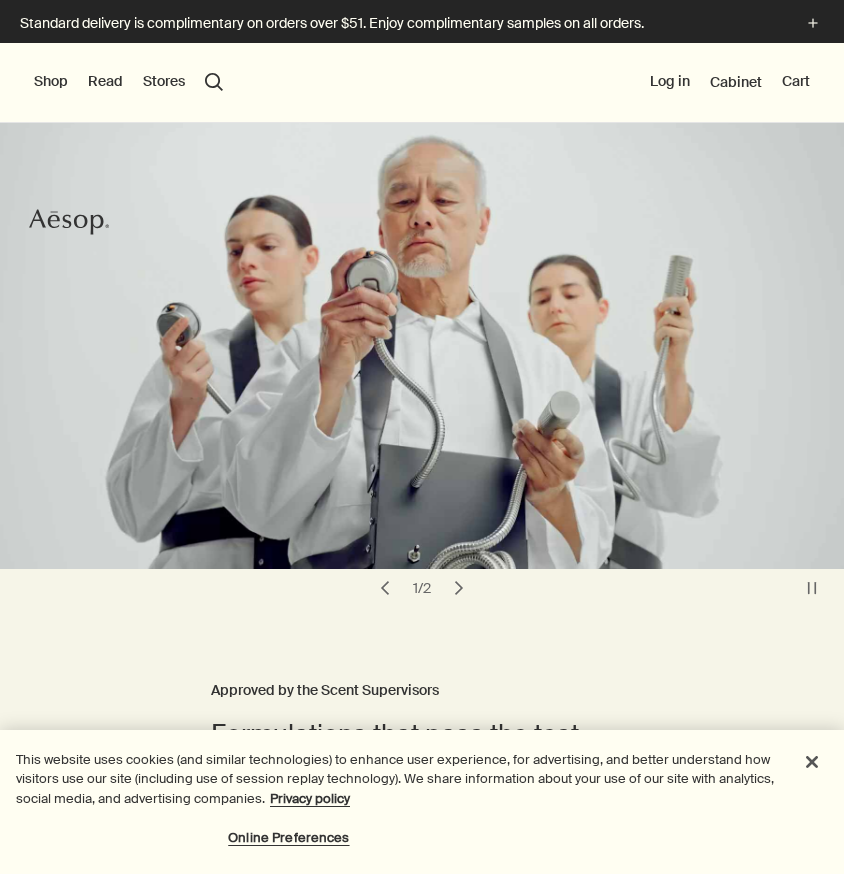 scroll, scrollTop: 0, scrollLeft: 0, axis: both 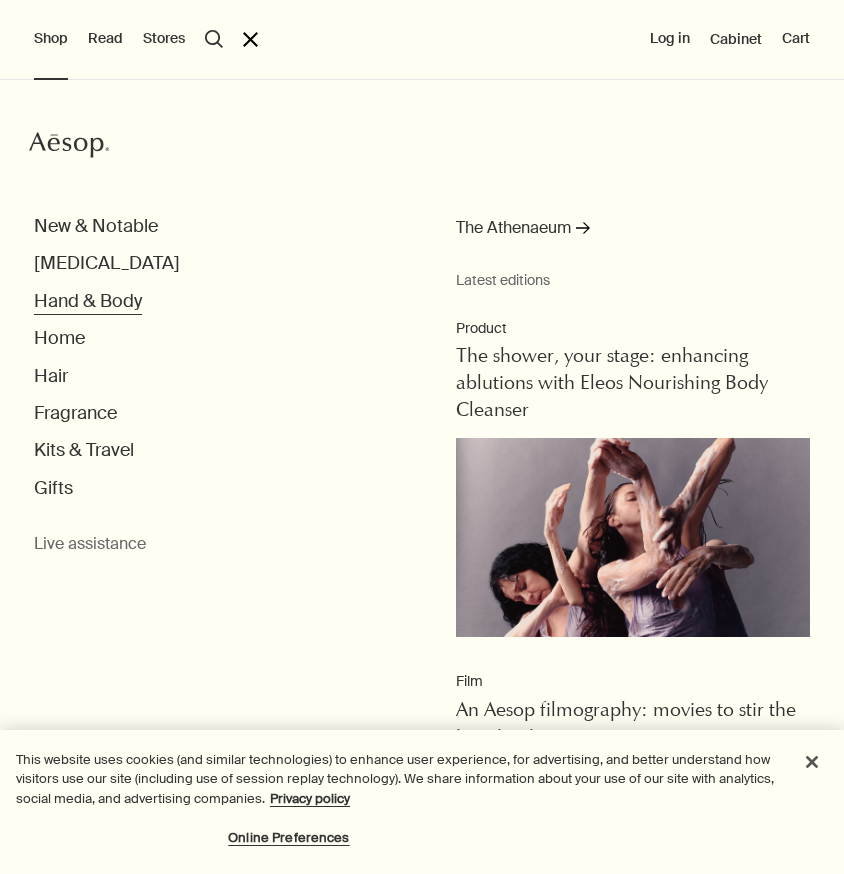 click on "Hand & Body" at bounding box center [88, 301] 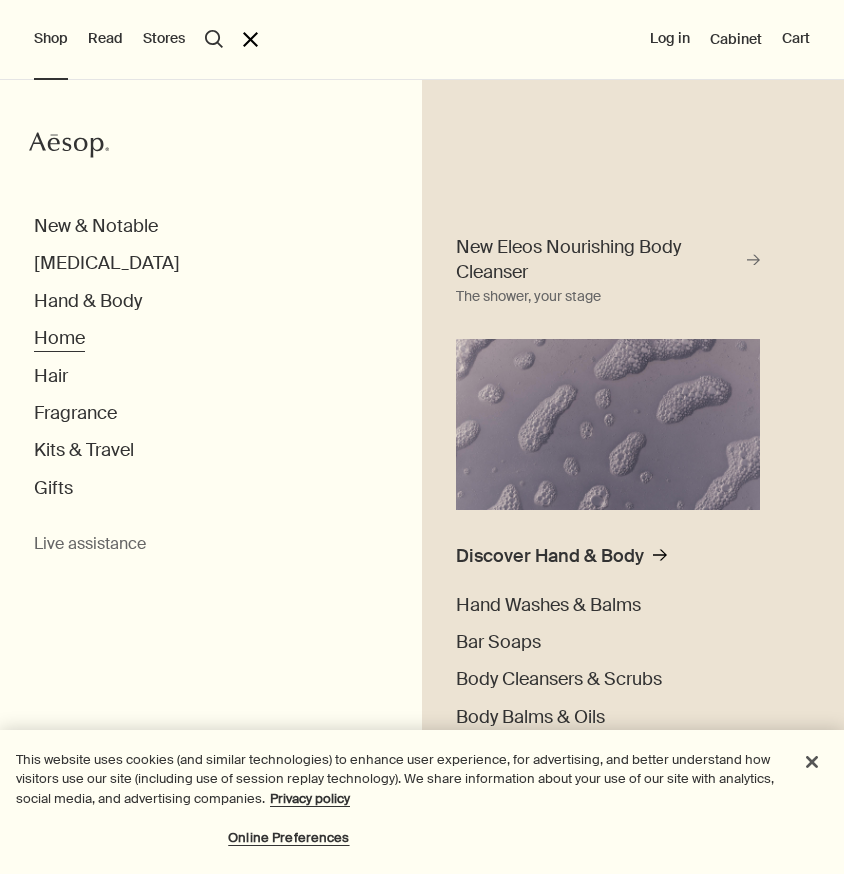 click on "Home" at bounding box center (59, 338) 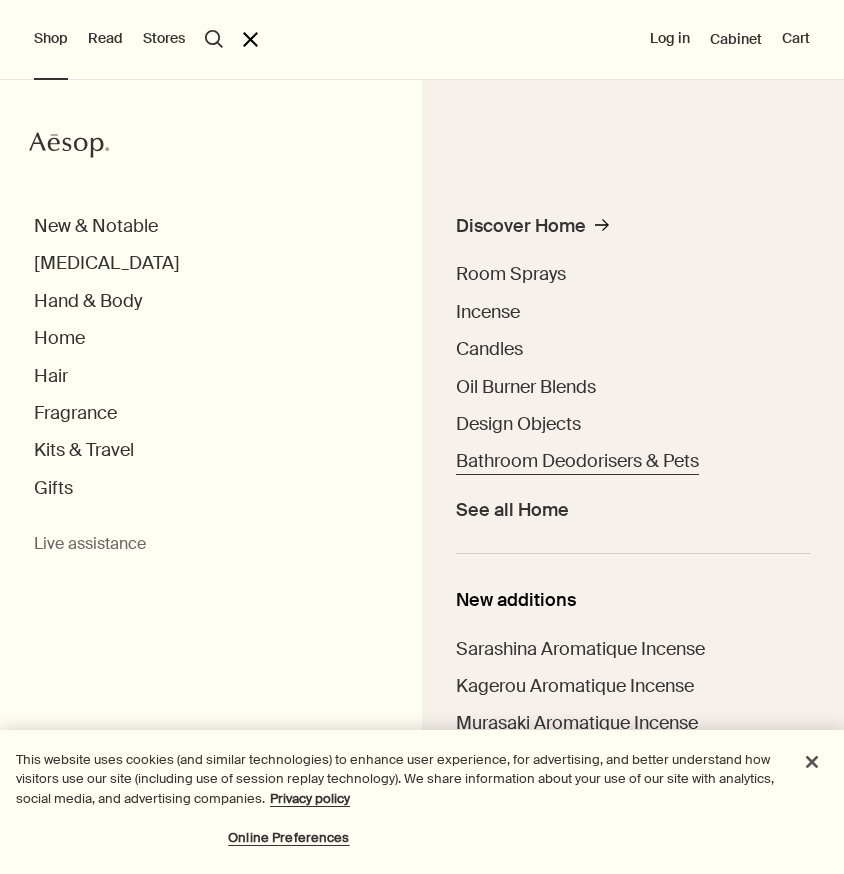 scroll, scrollTop: 0, scrollLeft: 0, axis: both 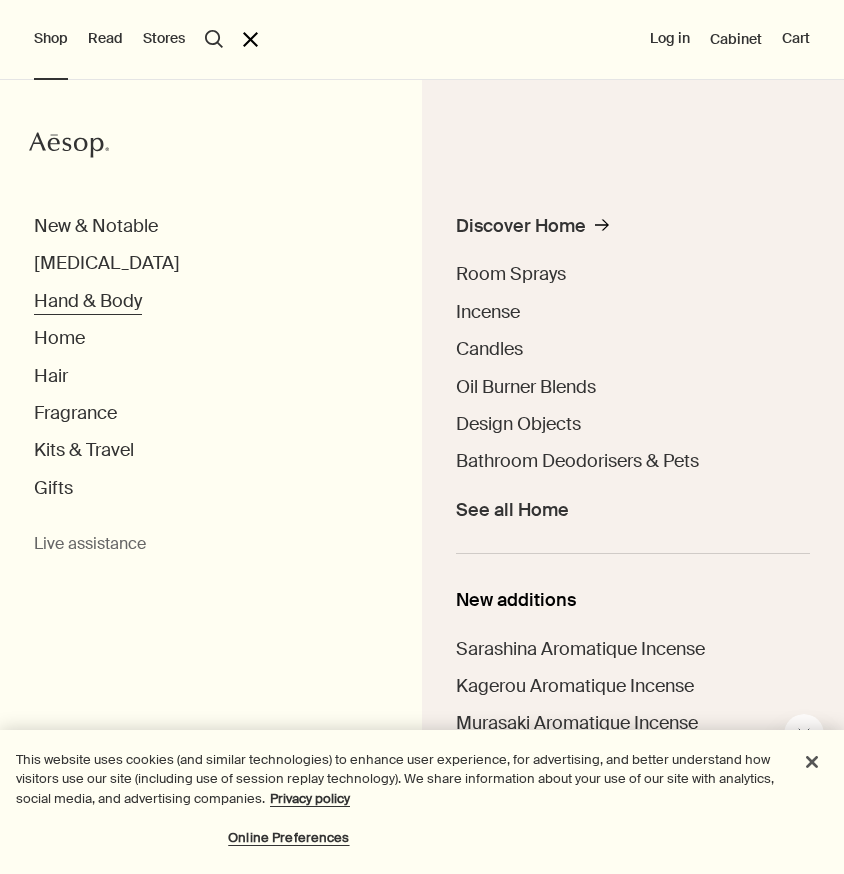 click on "Hand & Body" at bounding box center [88, 301] 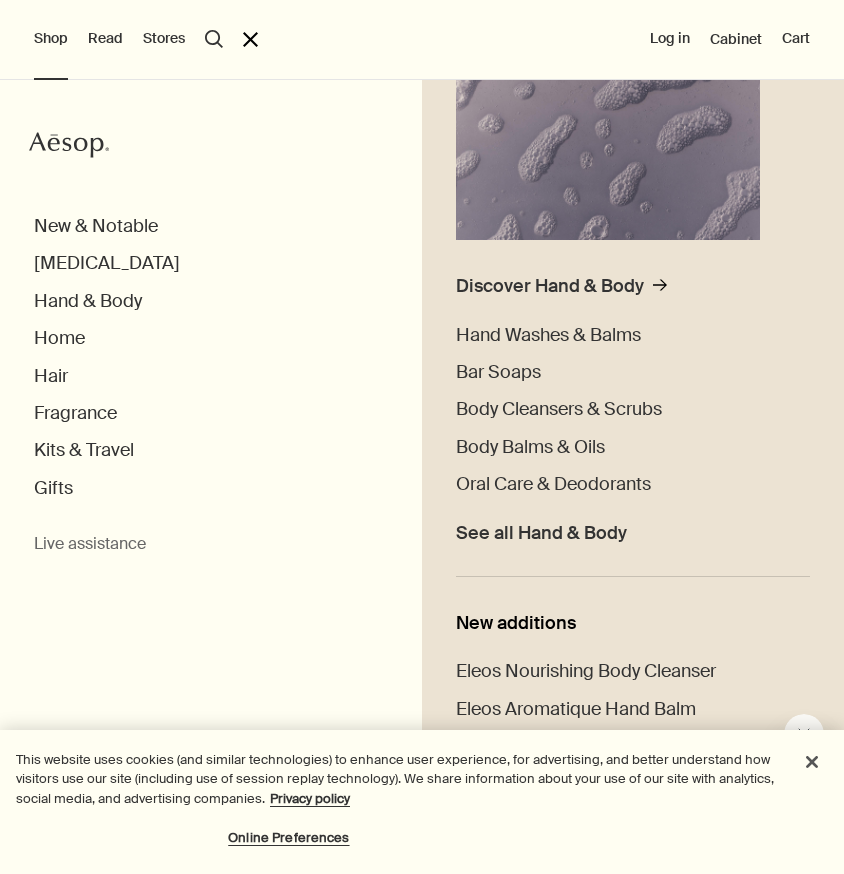 scroll, scrollTop: 290, scrollLeft: 0, axis: vertical 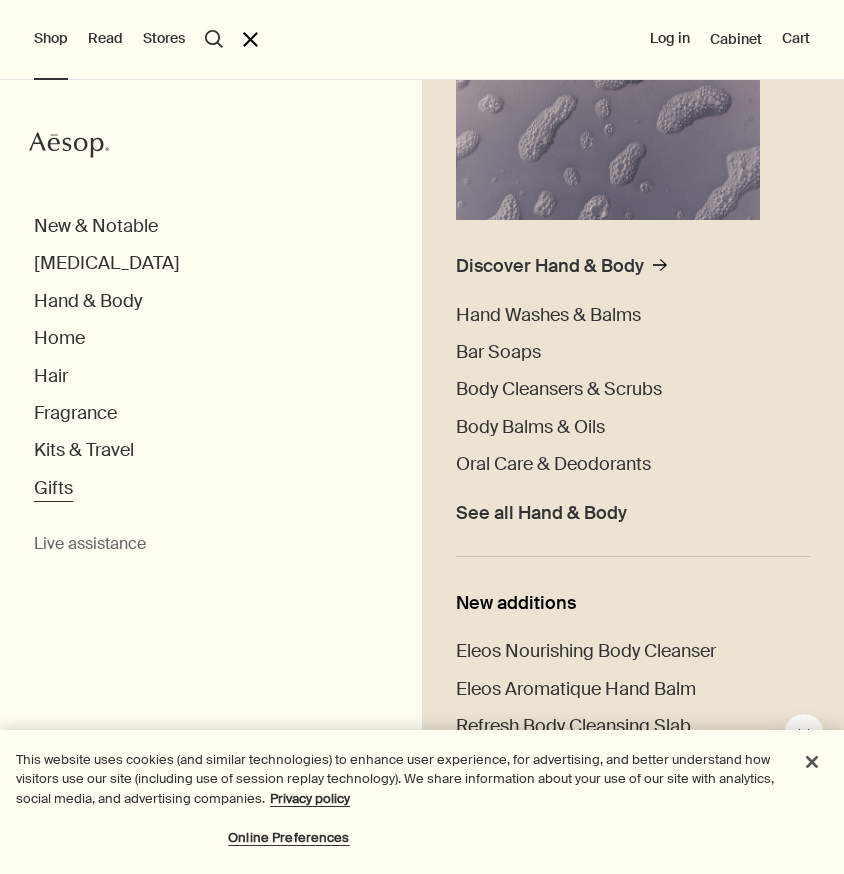 click on "Gifts" at bounding box center (53, 488) 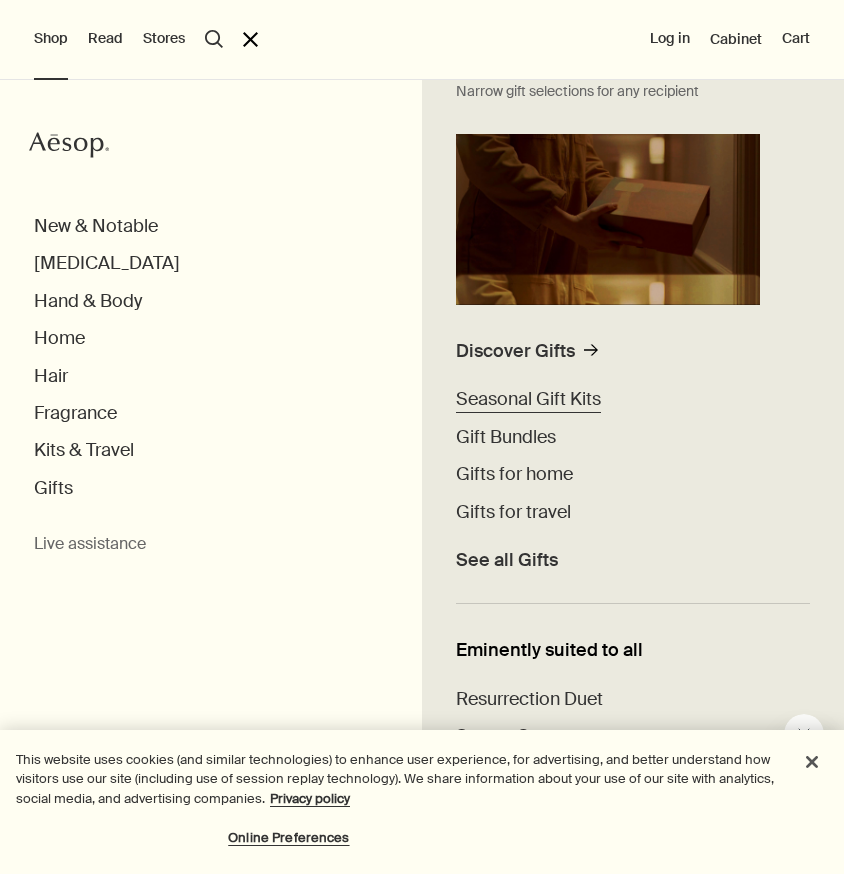 scroll, scrollTop: 228, scrollLeft: 0, axis: vertical 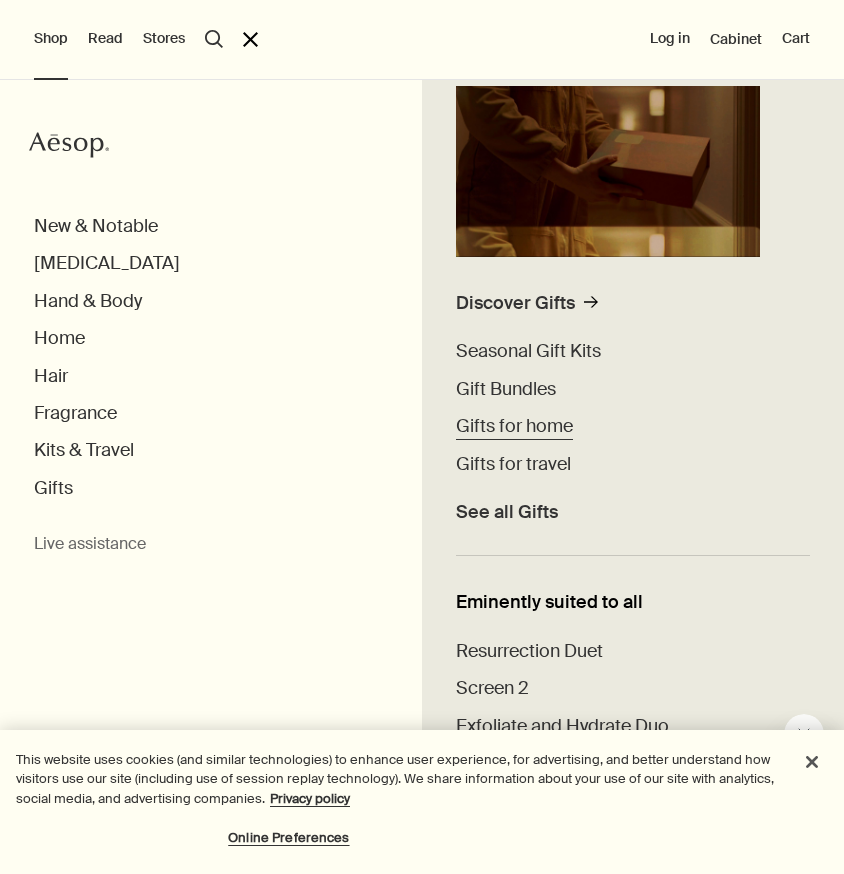 click on "Gifts for home" at bounding box center (514, 426) 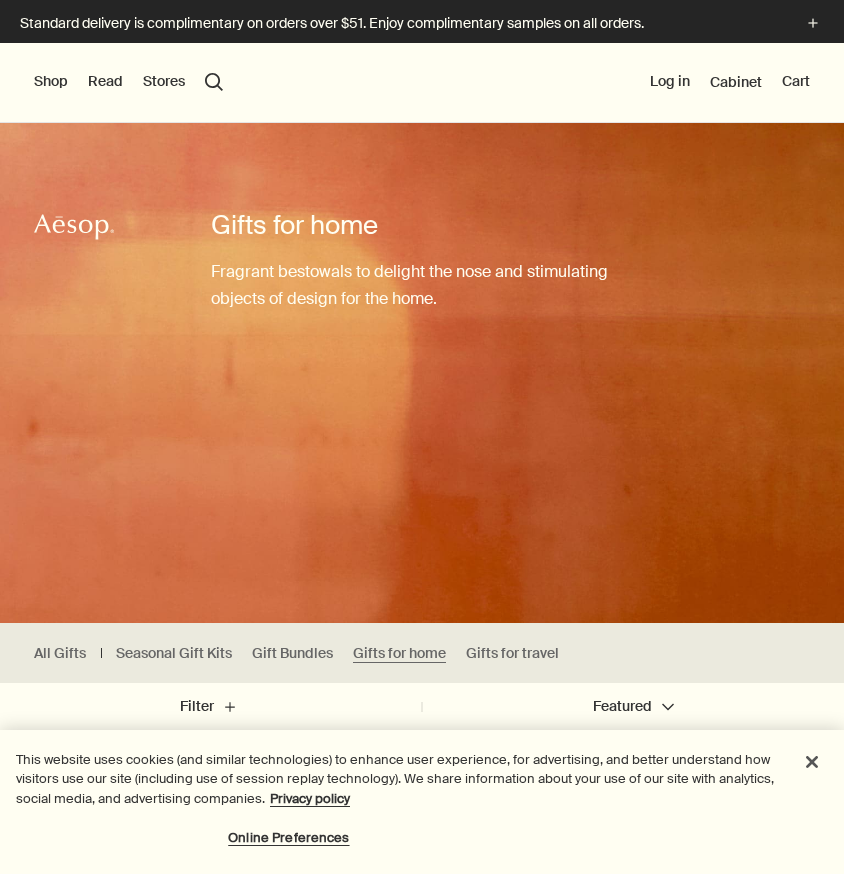 scroll, scrollTop: 409, scrollLeft: 0, axis: vertical 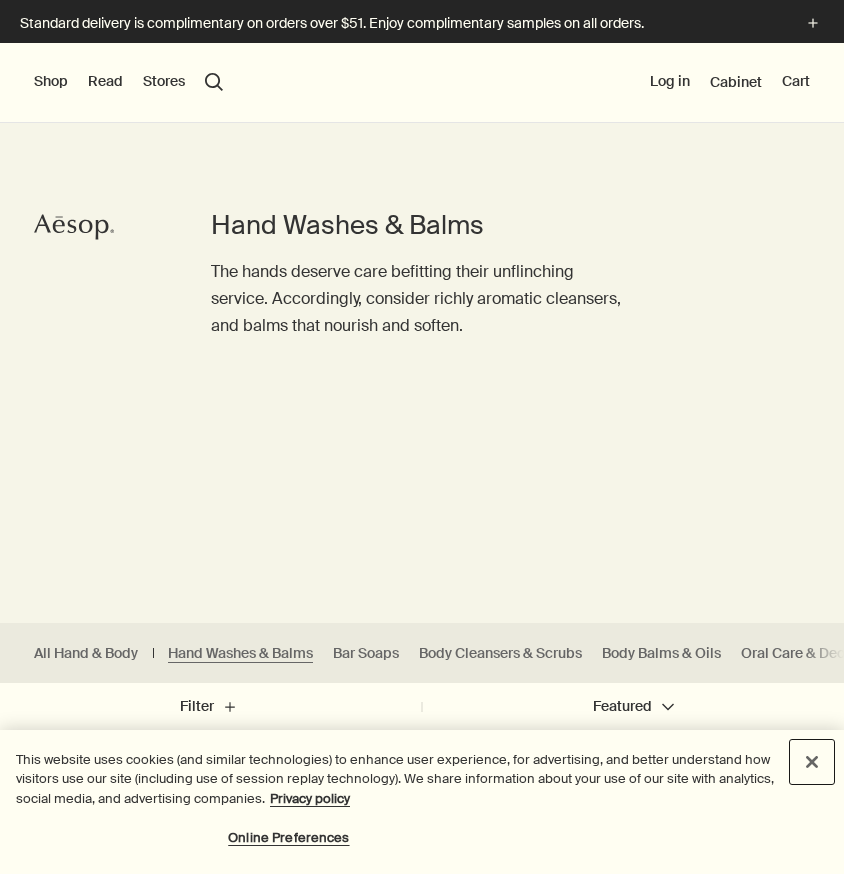 click at bounding box center (812, 762) 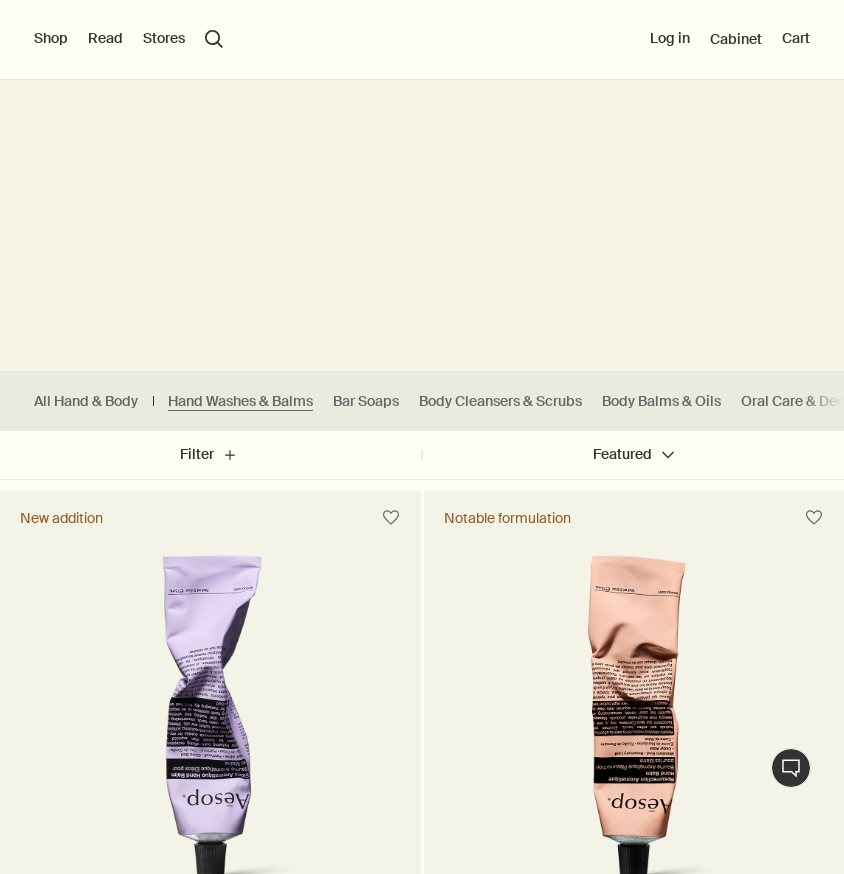 scroll, scrollTop: 251, scrollLeft: 0, axis: vertical 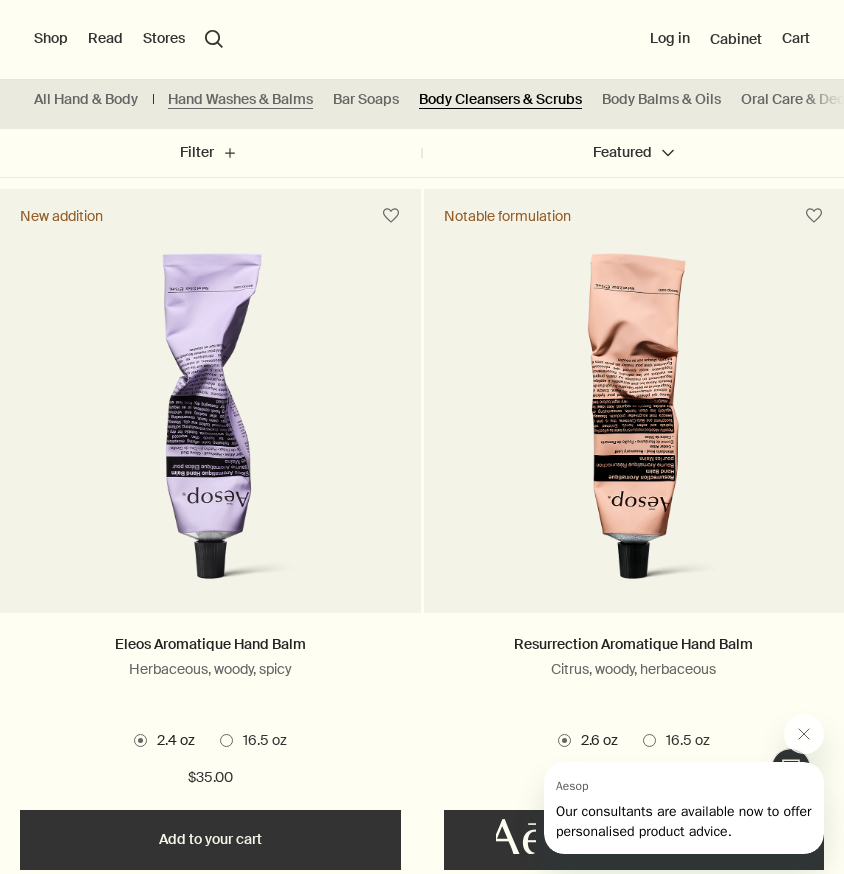click on "Body Cleansers & Scrubs" at bounding box center [500, 99] 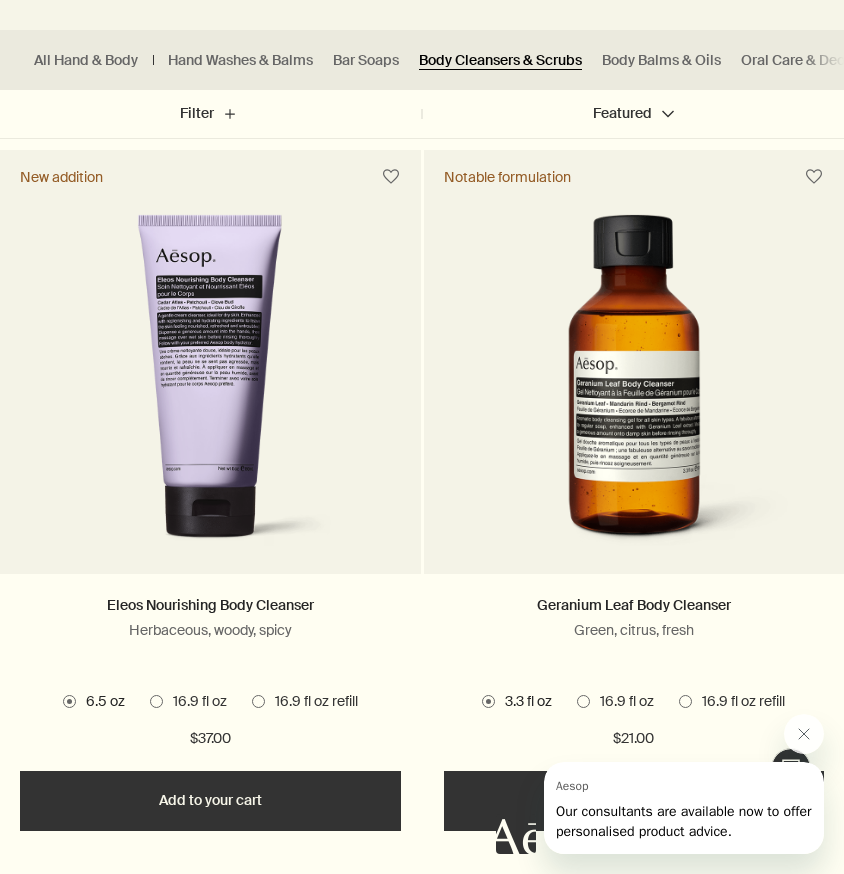scroll, scrollTop: 595, scrollLeft: 0, axis: vertical 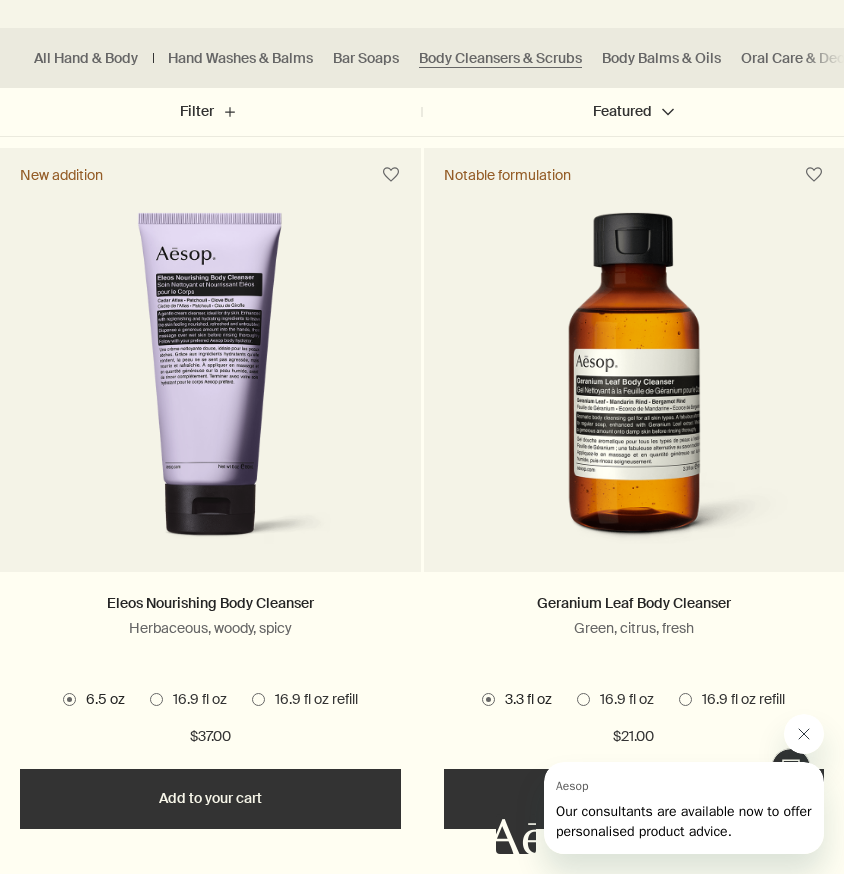 click 